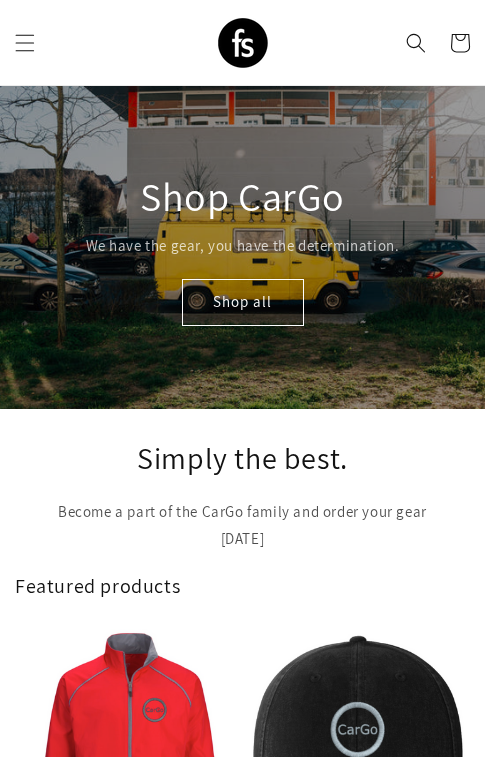 scroll, scrollTop: 0, scrollLeft: 0, axis: both 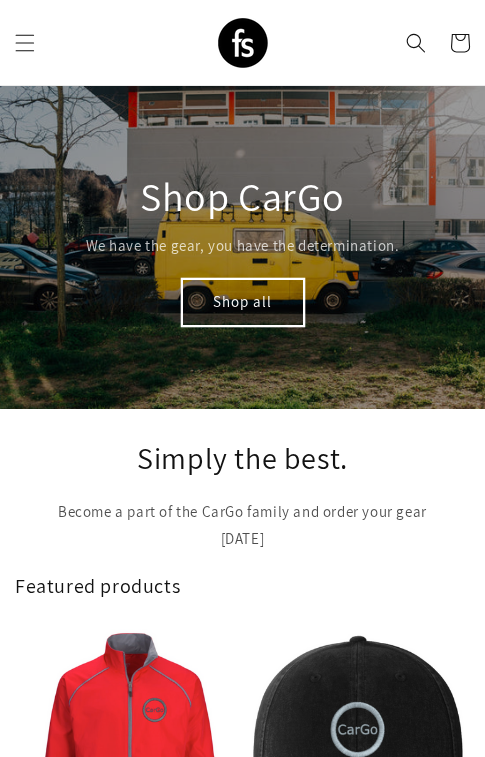 click on "Shop all" at bounding box center [243, 302] 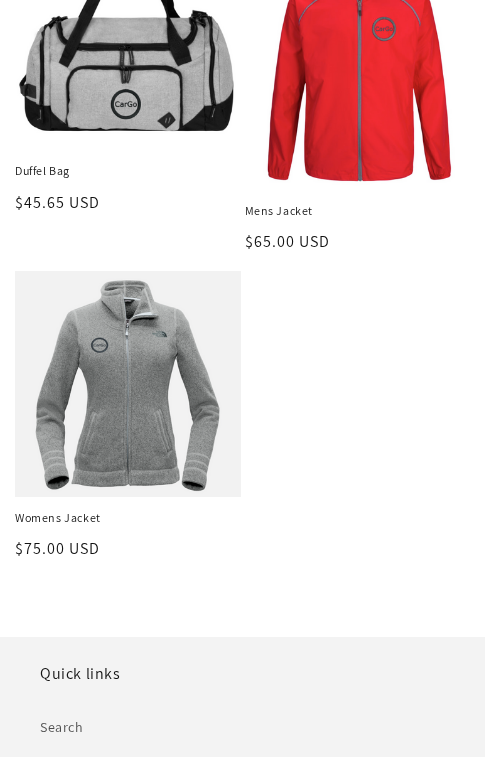 scroll, scrollTop: 659, scrollLeft: 0, axis: vertical 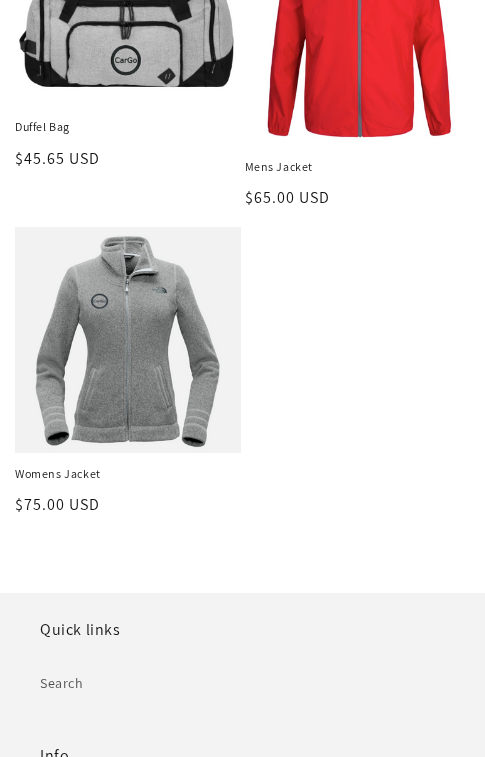 click on "Womens Jacket" at bounding box center [128, 474] 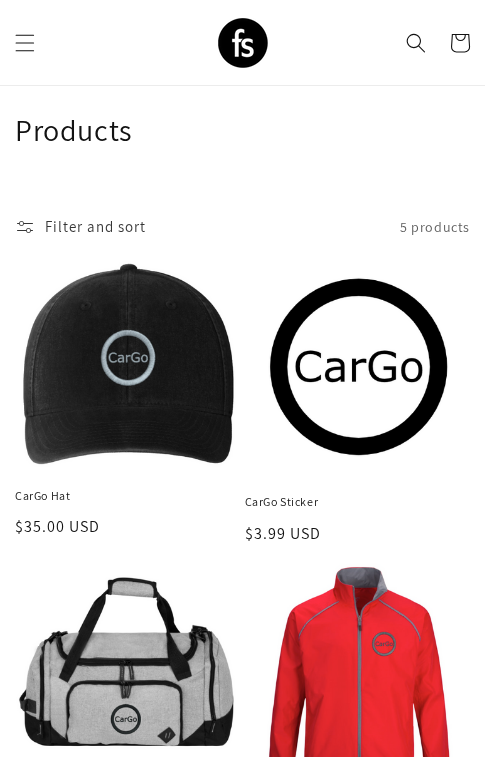 click on "CarGo Hat" at bounding box center (128, 496) 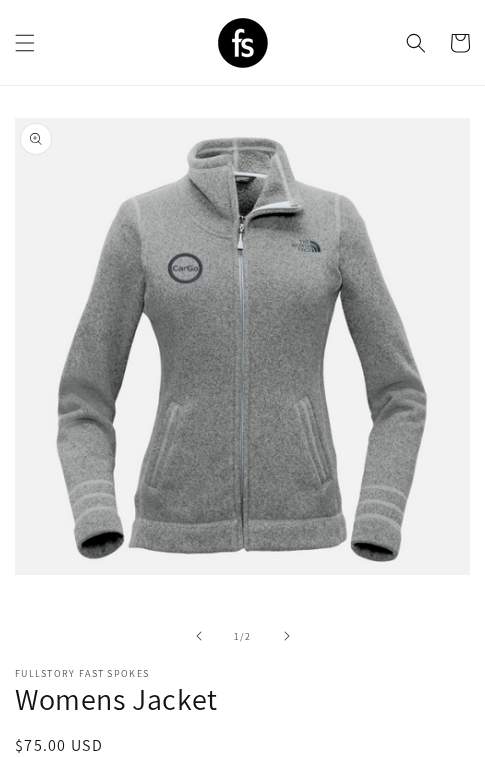 scroll, scrollTop: 0, scrollLeft: 0, axis: both 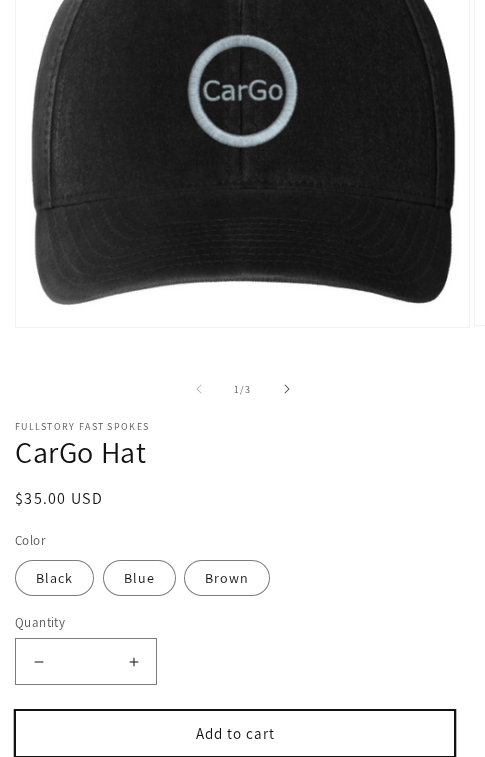 click on "Add to cart" at bounding box center (235, 733) 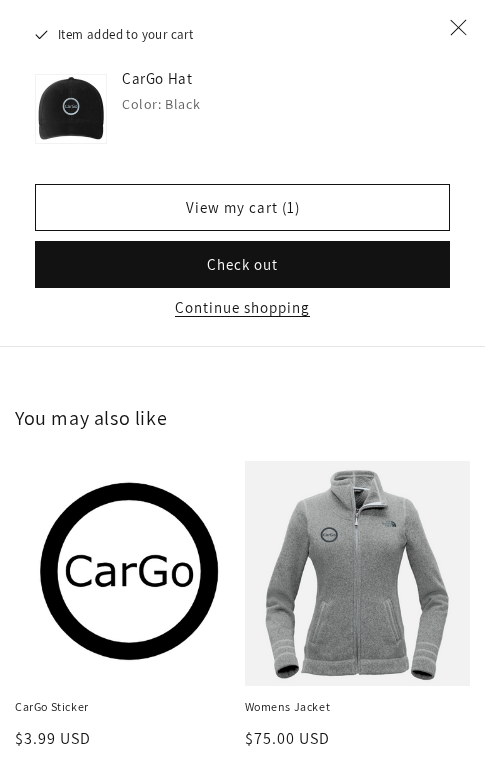 scroll, scrollTop: 2103, scrollLeft: 0, axis: vertical 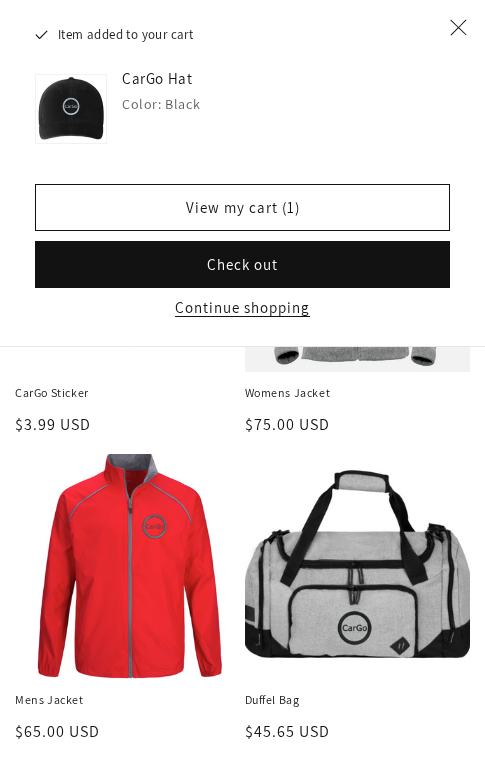 click on "Duffel Bag" at bounding box center [358, 700] 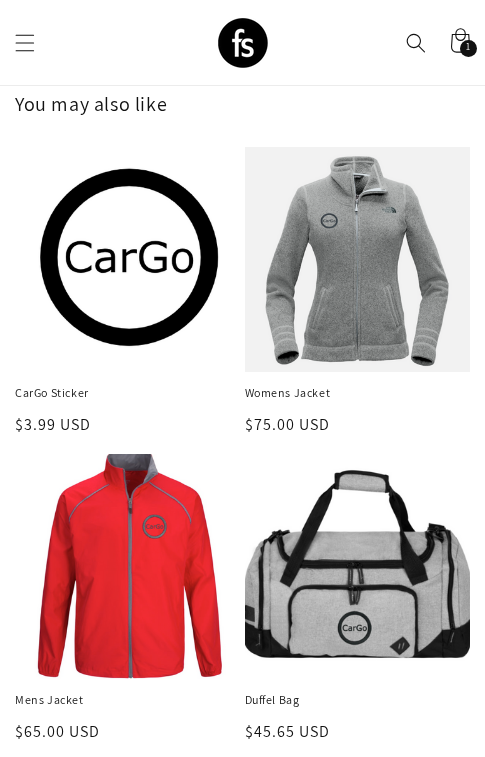 scroll, scrollTop: 288, scrollLeft: 0, axis: vertical 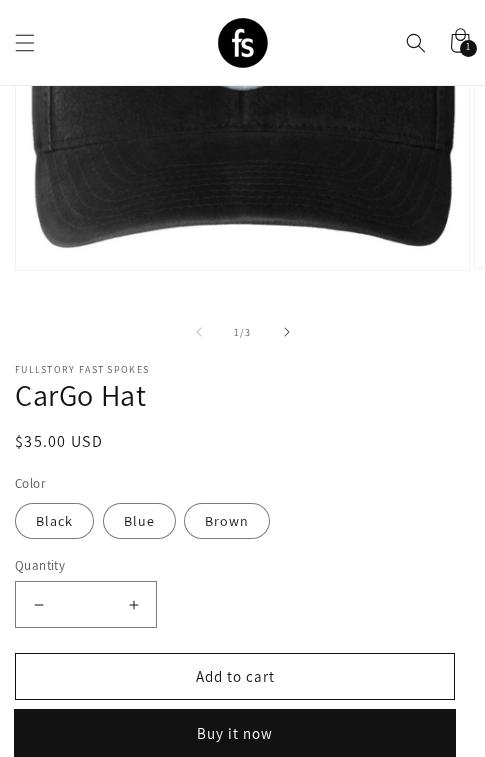click on "Buy it now" at bounding box center (235, 733) 